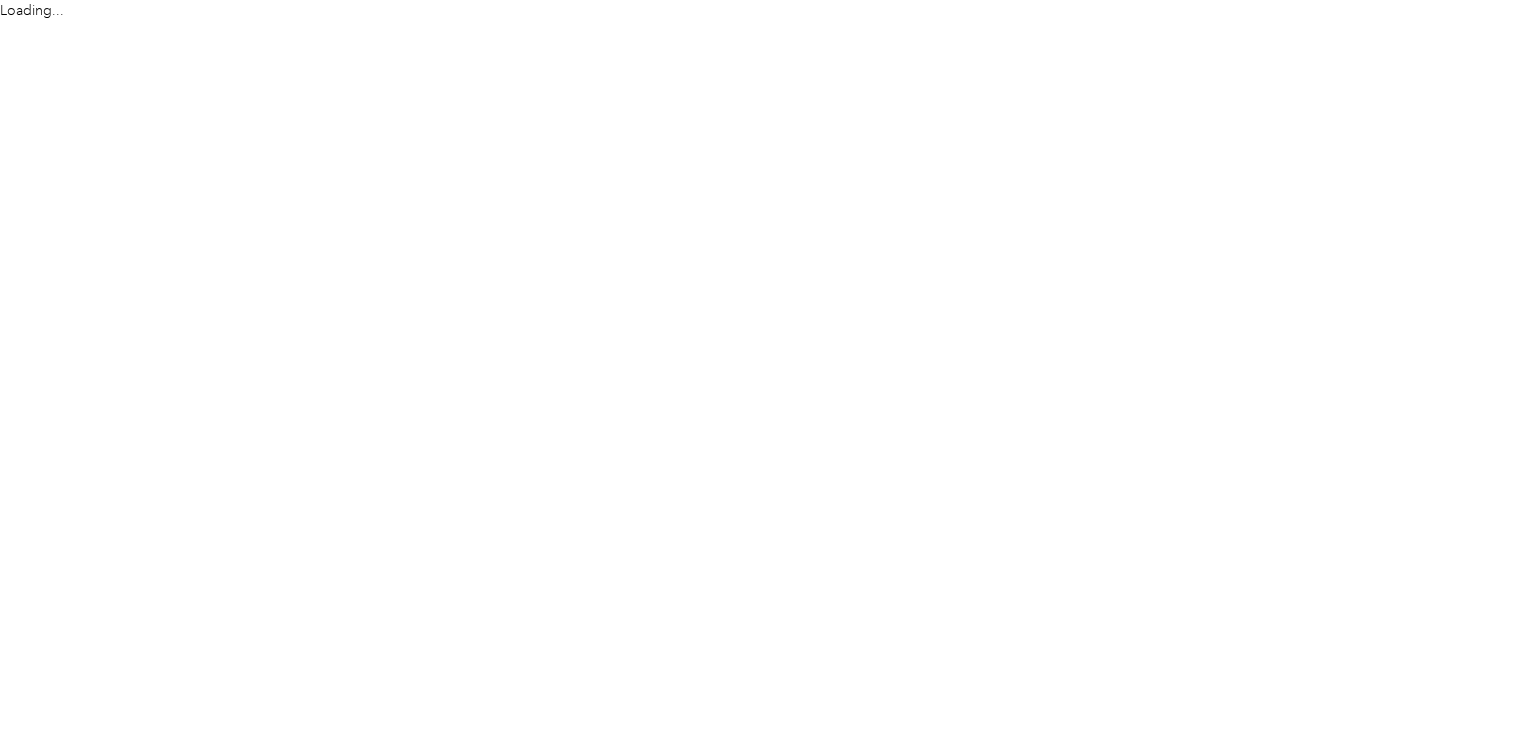 scroll, scrollTop: 0, scrollLeft: 0, axis: both 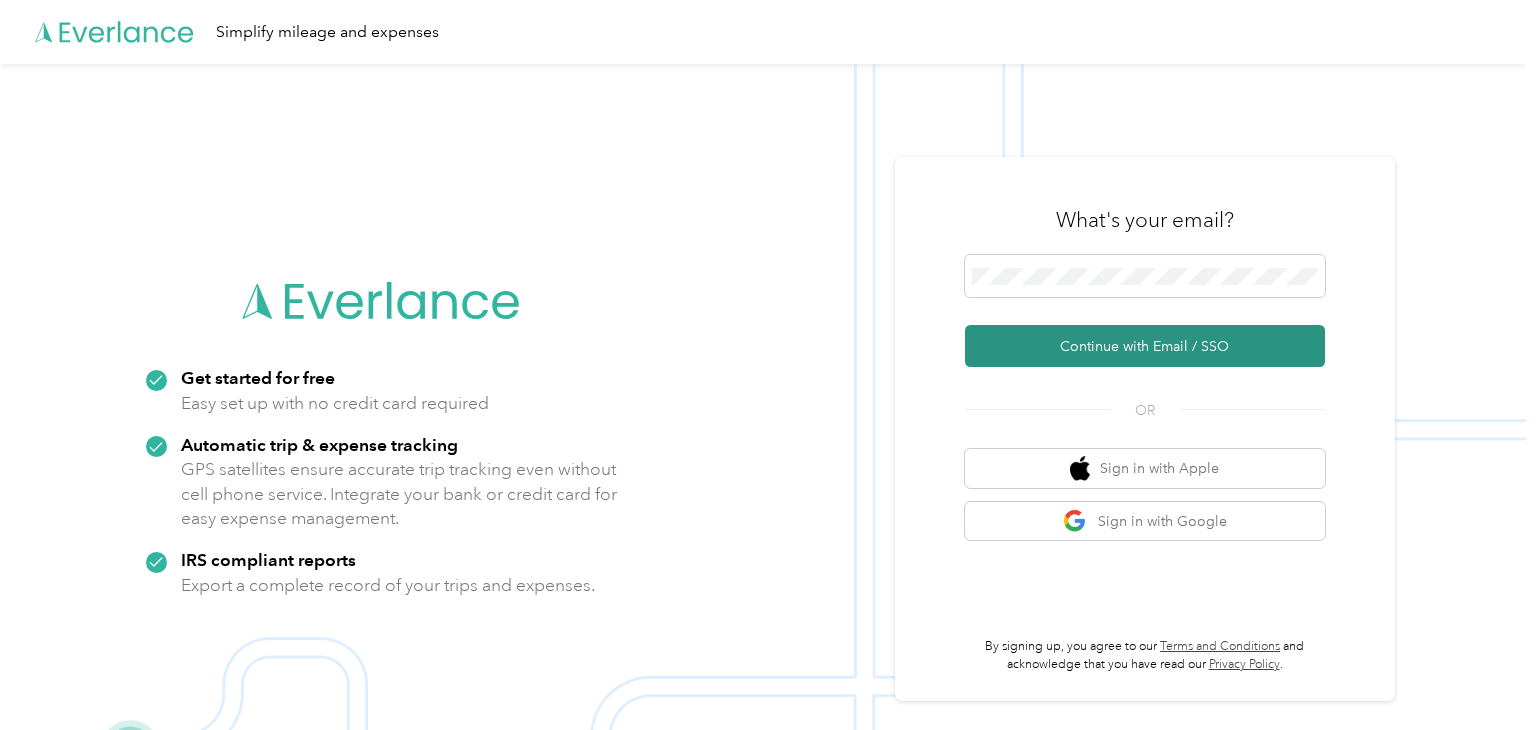 click on "Continue with Email / SSO" at bounding box center (1145, 346) 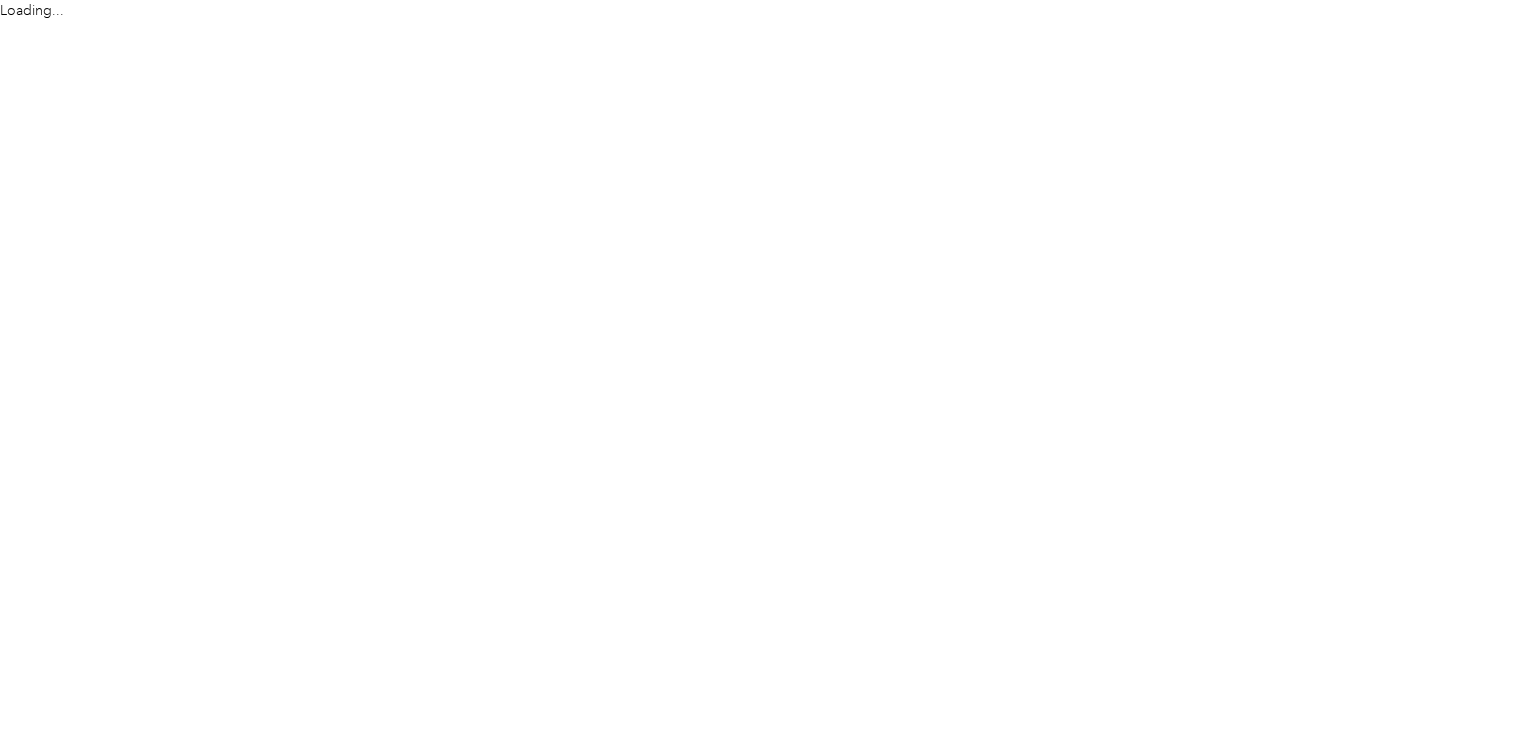 scroll, scrollTop: 0, scrollLeft: 0, axis: both 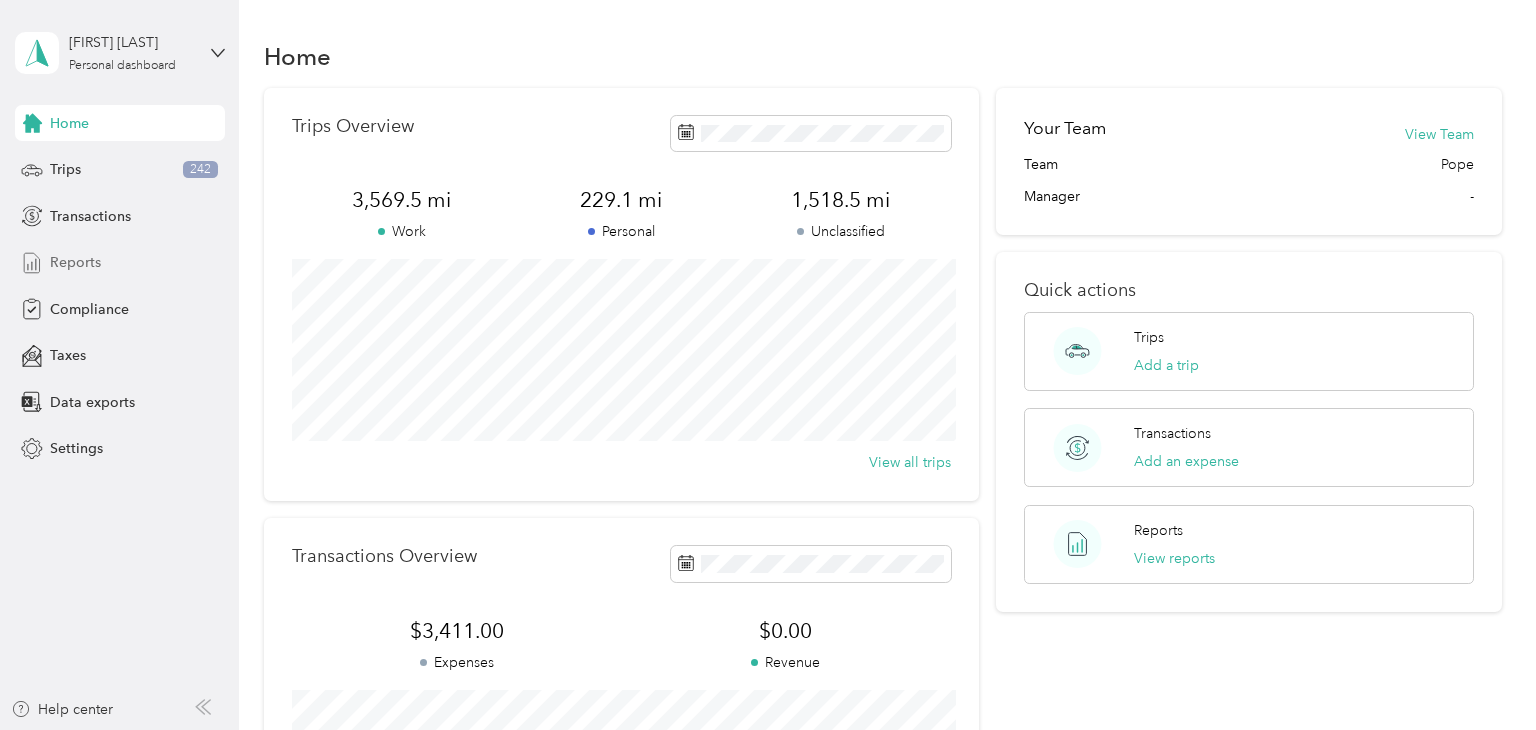 click on "Reports" at bounding box center [75, 262] 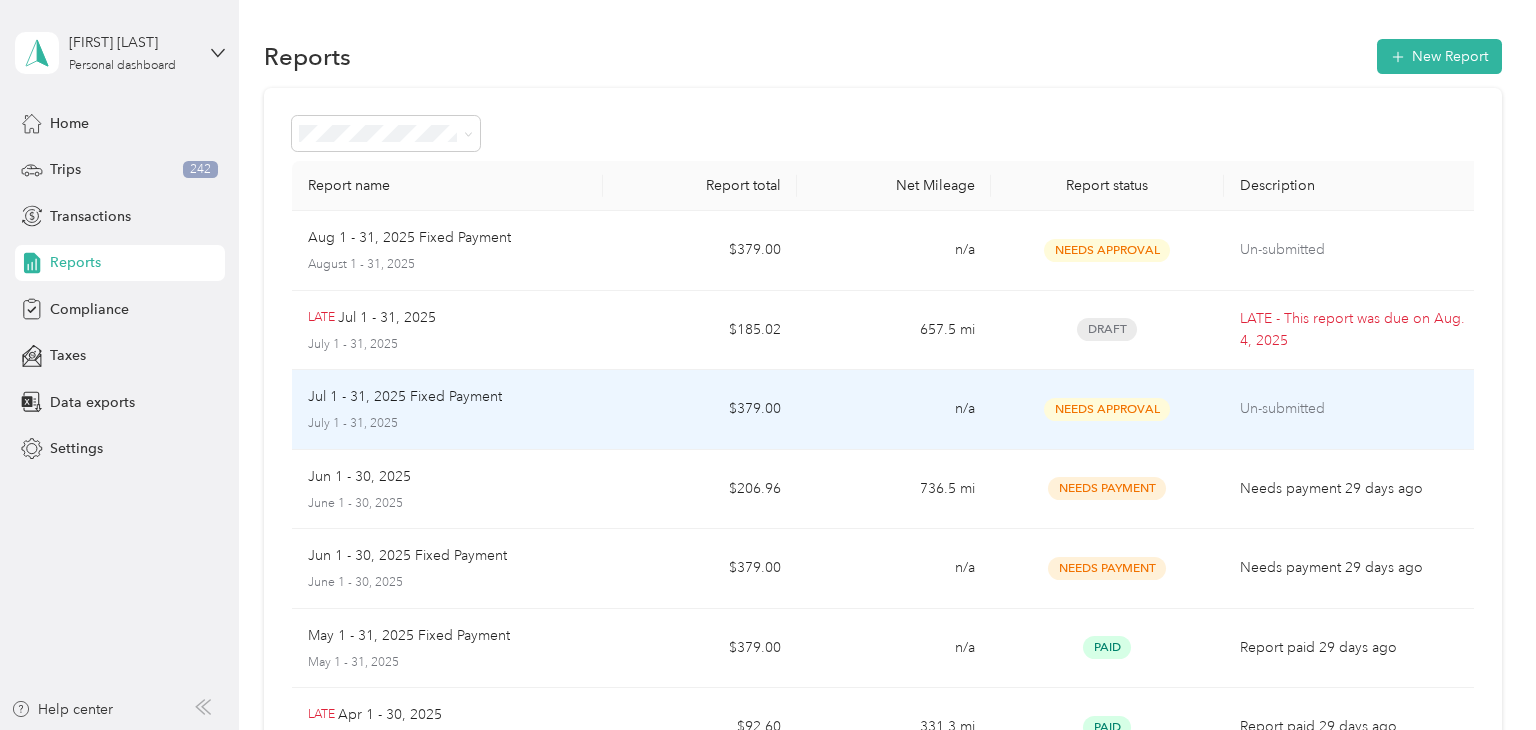 click on "$379.00" at bounding box center [700, 410] 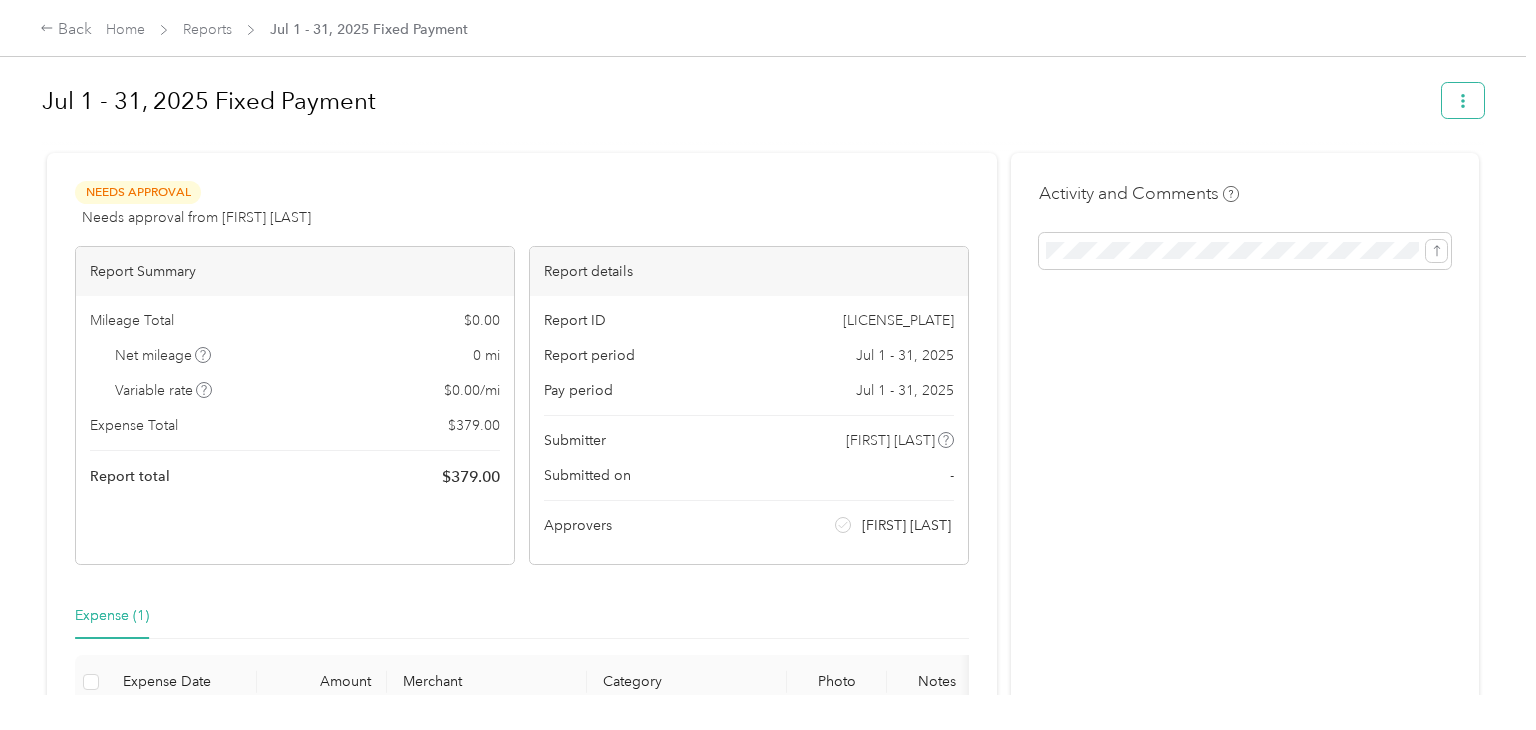 click 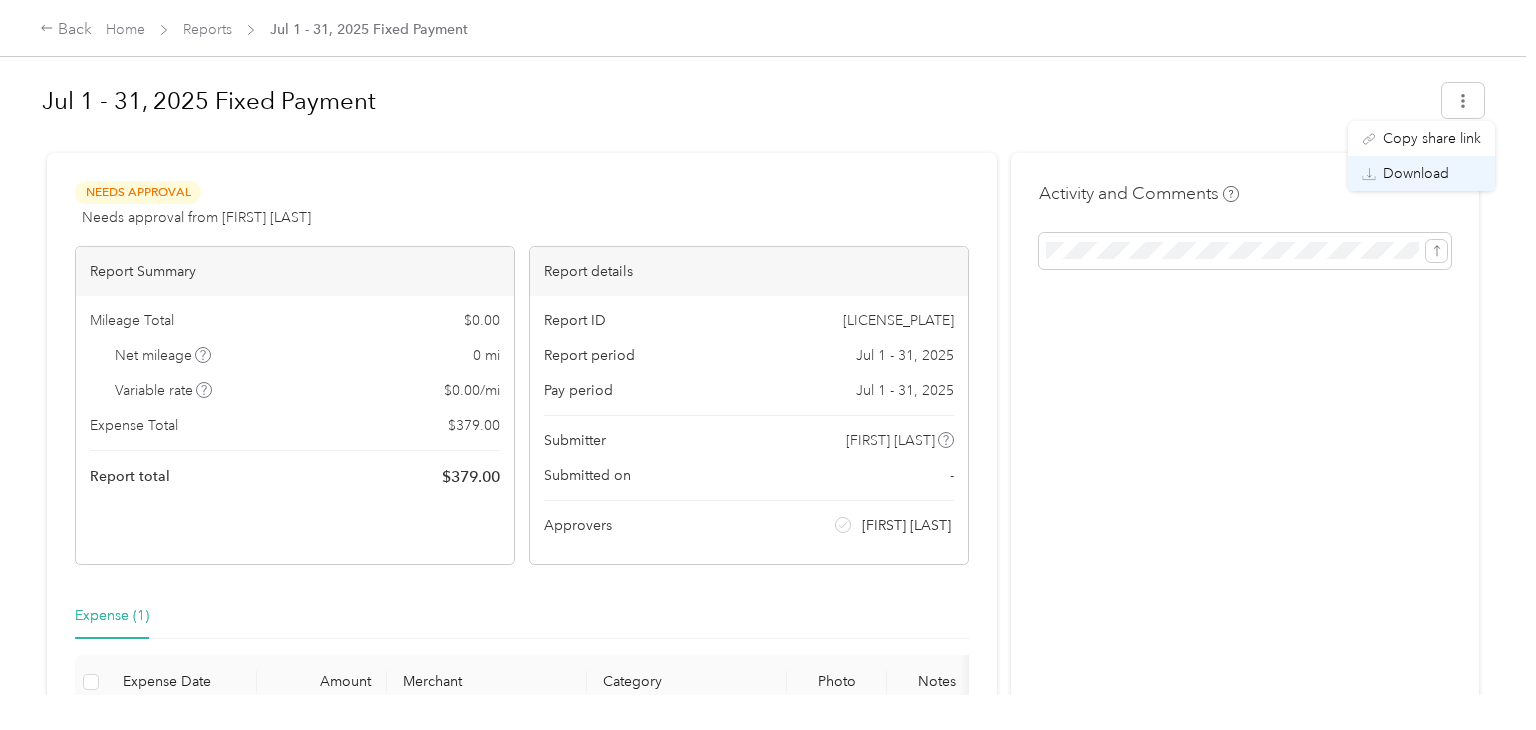 click on "Download" at bounding box center (1416, 173) 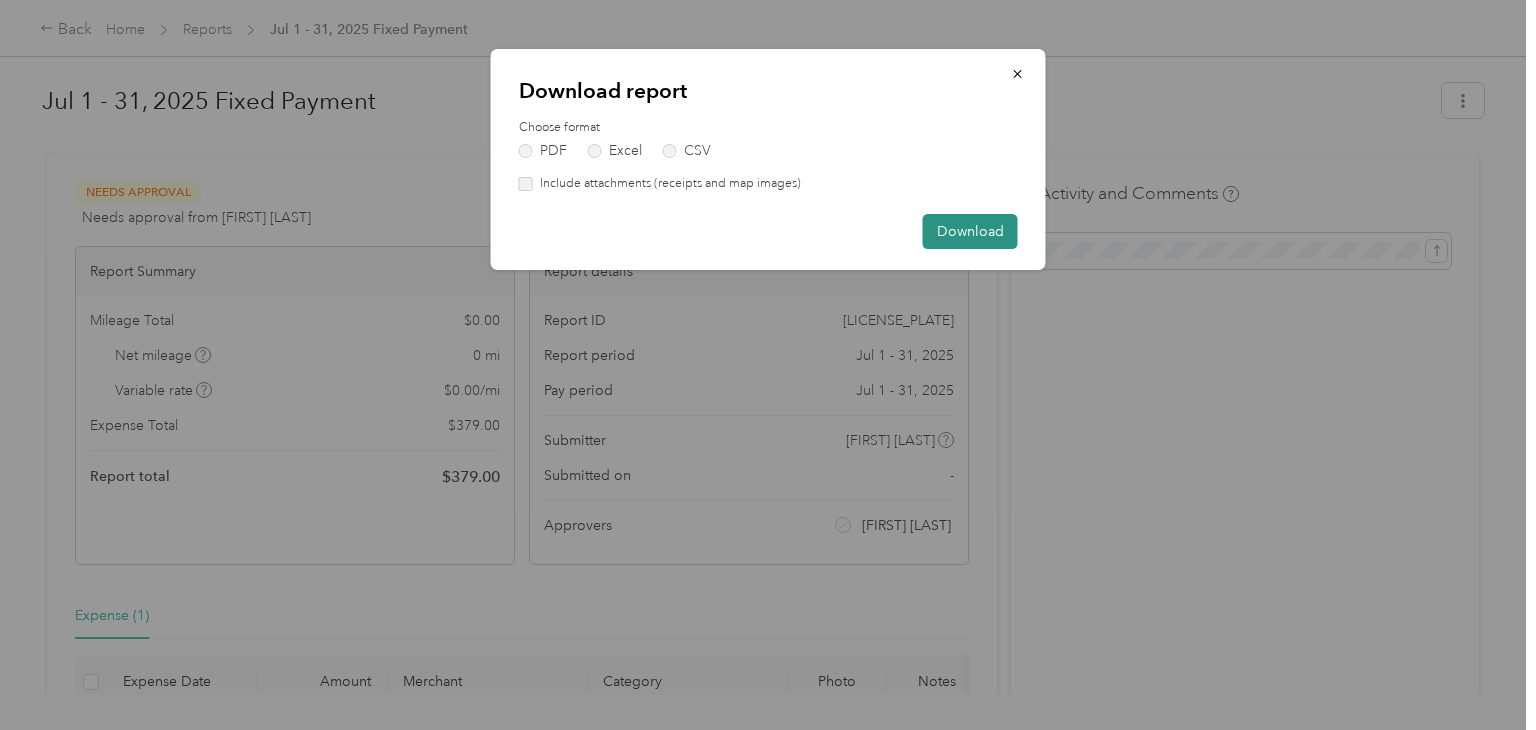 click on "Download" at bounding box center [970, 231] 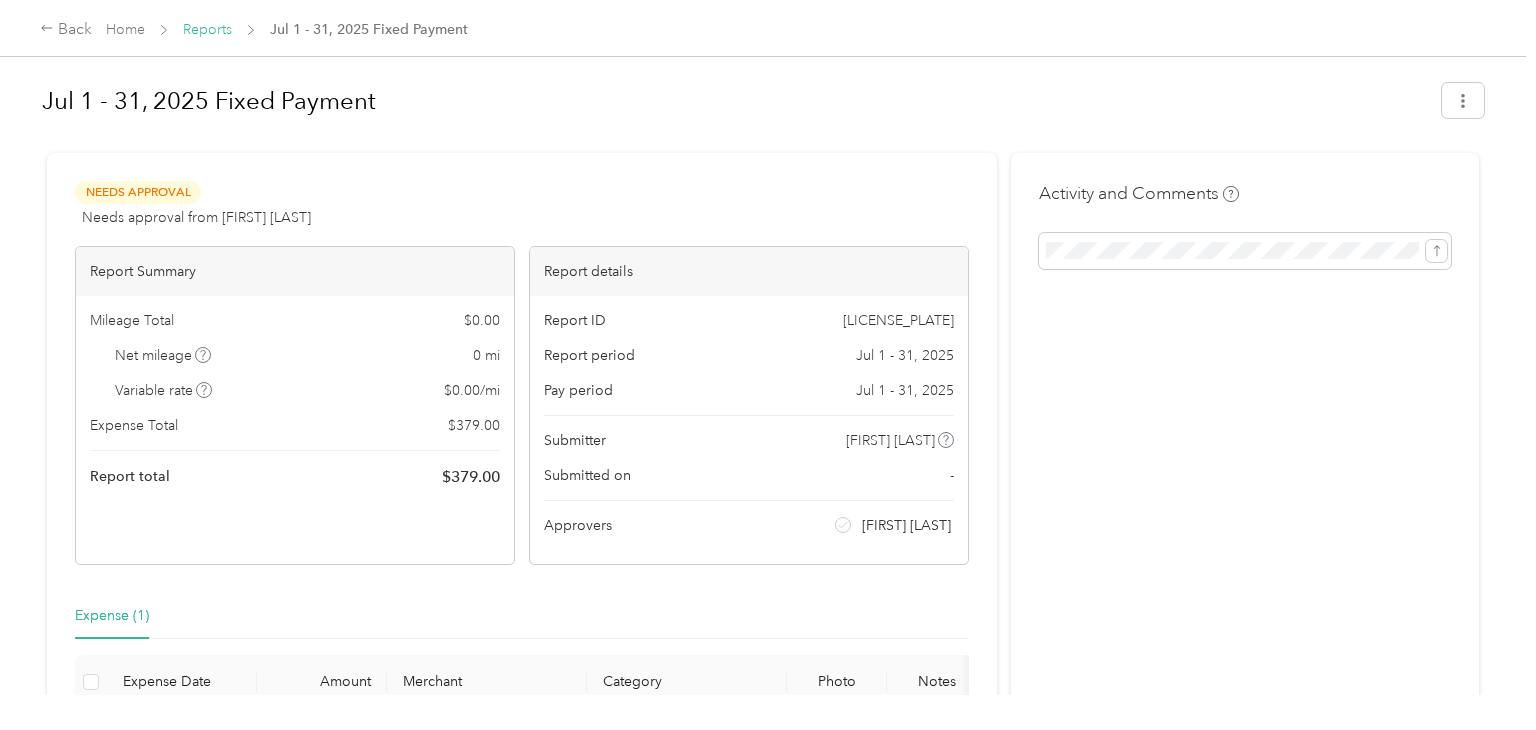 click on "Reports" at bounding box center (207, 29) 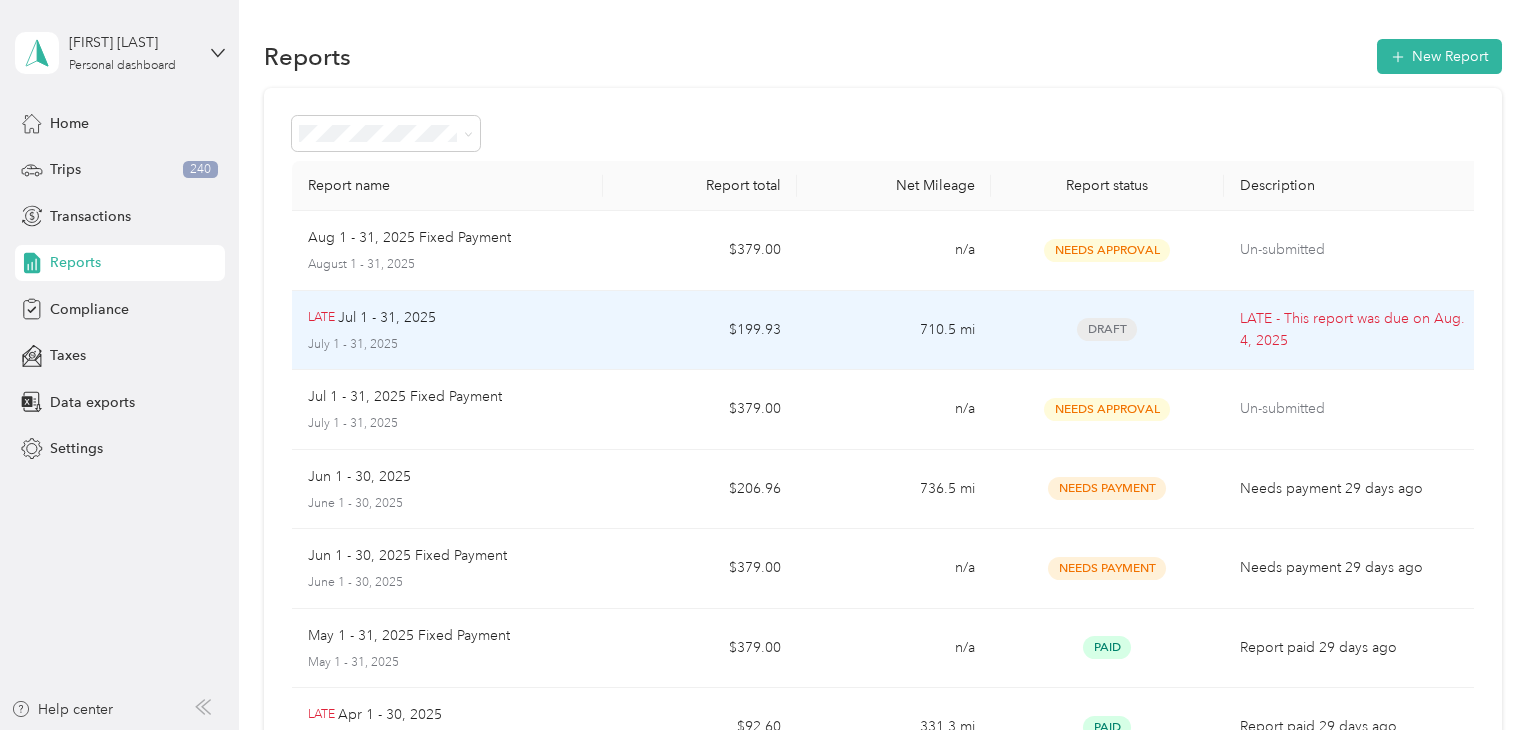 click on "$199.93" at bounding box center (700, 331) 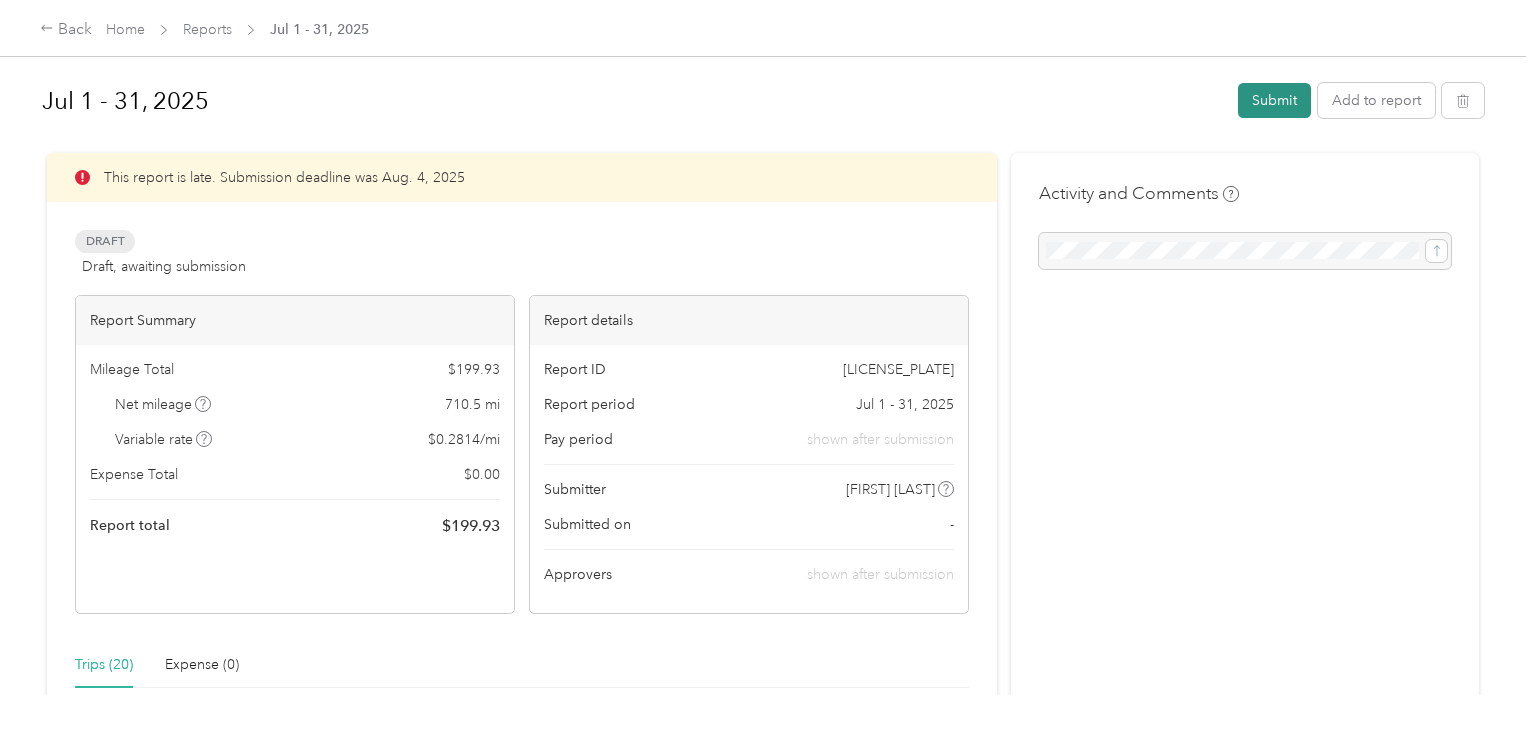 click on "Submit" at bounding box center [1274, 100] 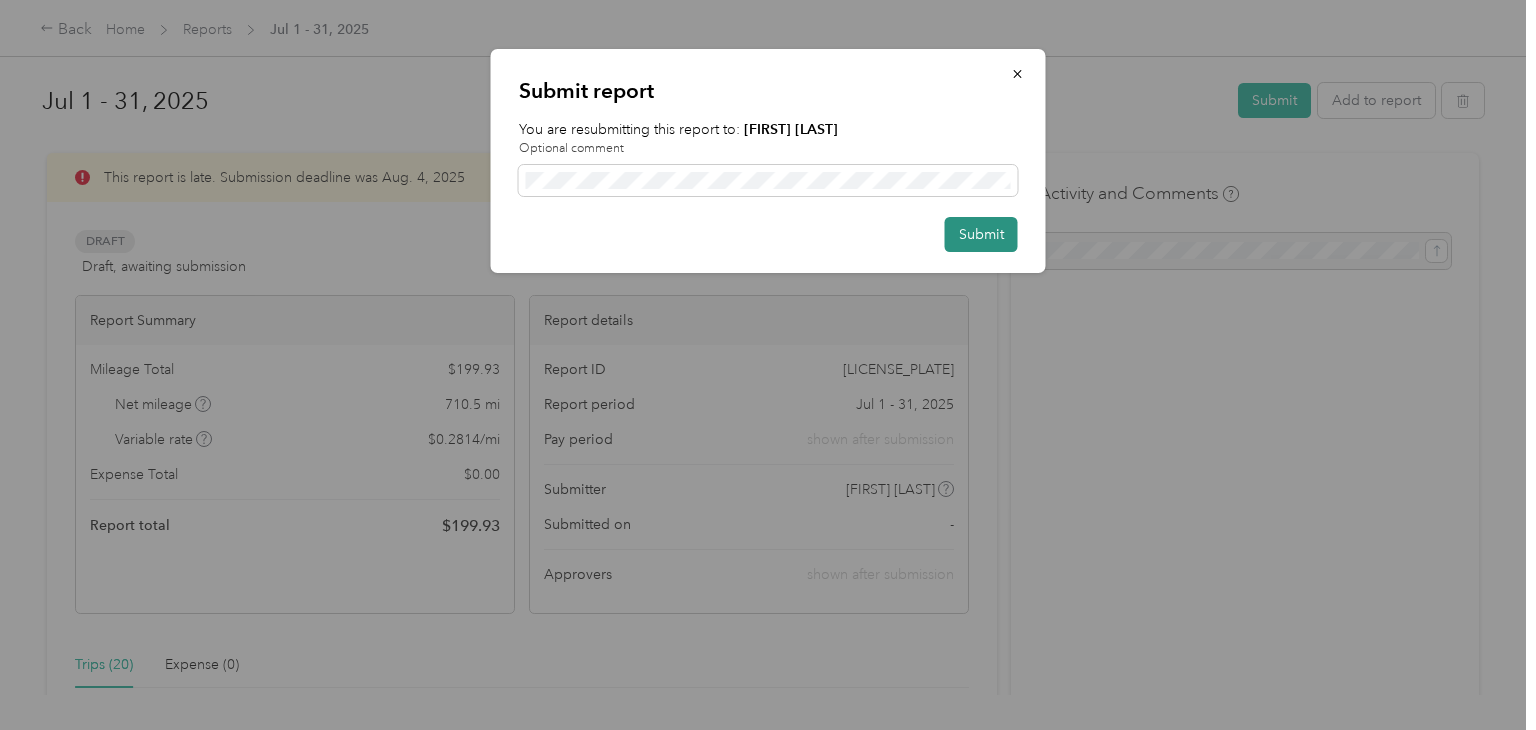 click on "Submit" at bounding box center [981, 234] 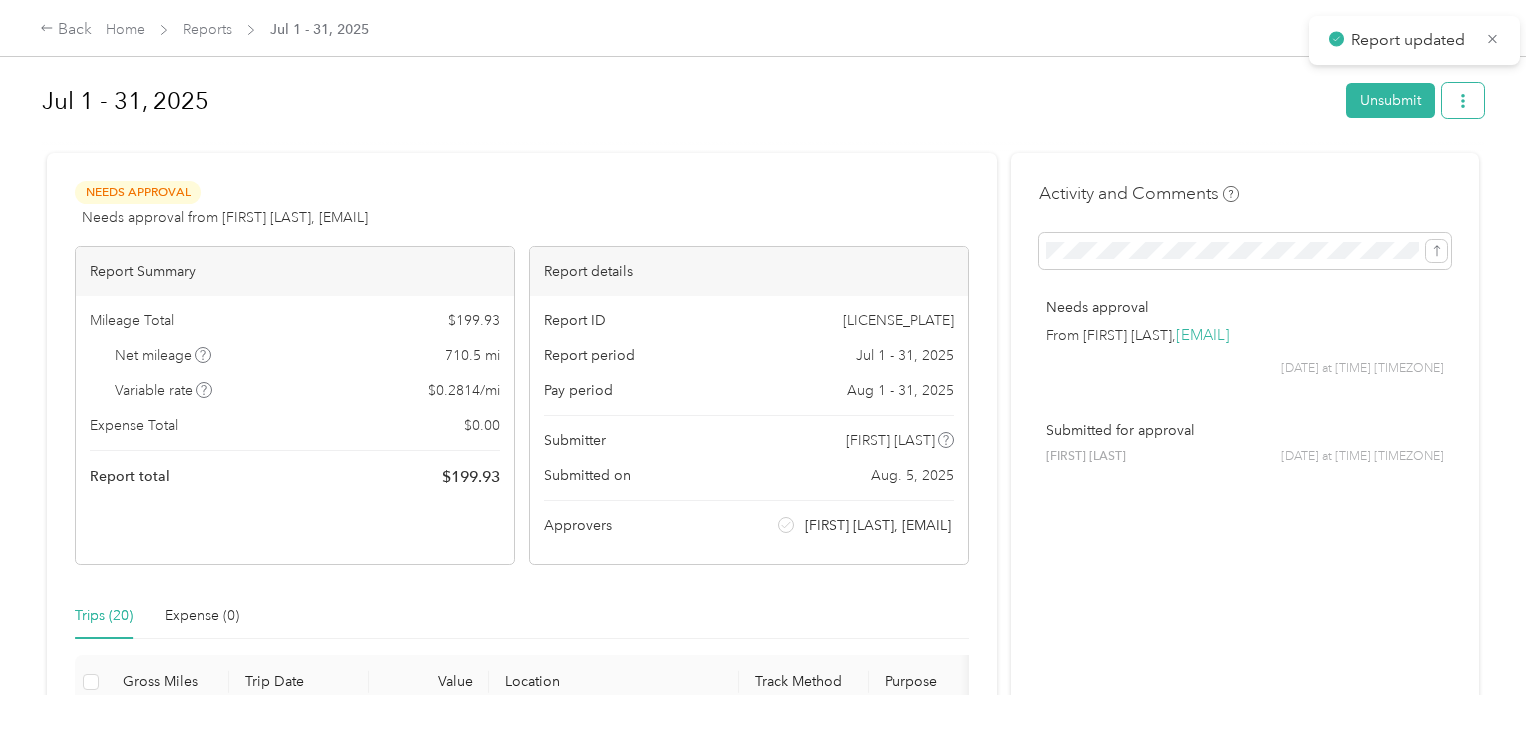 click 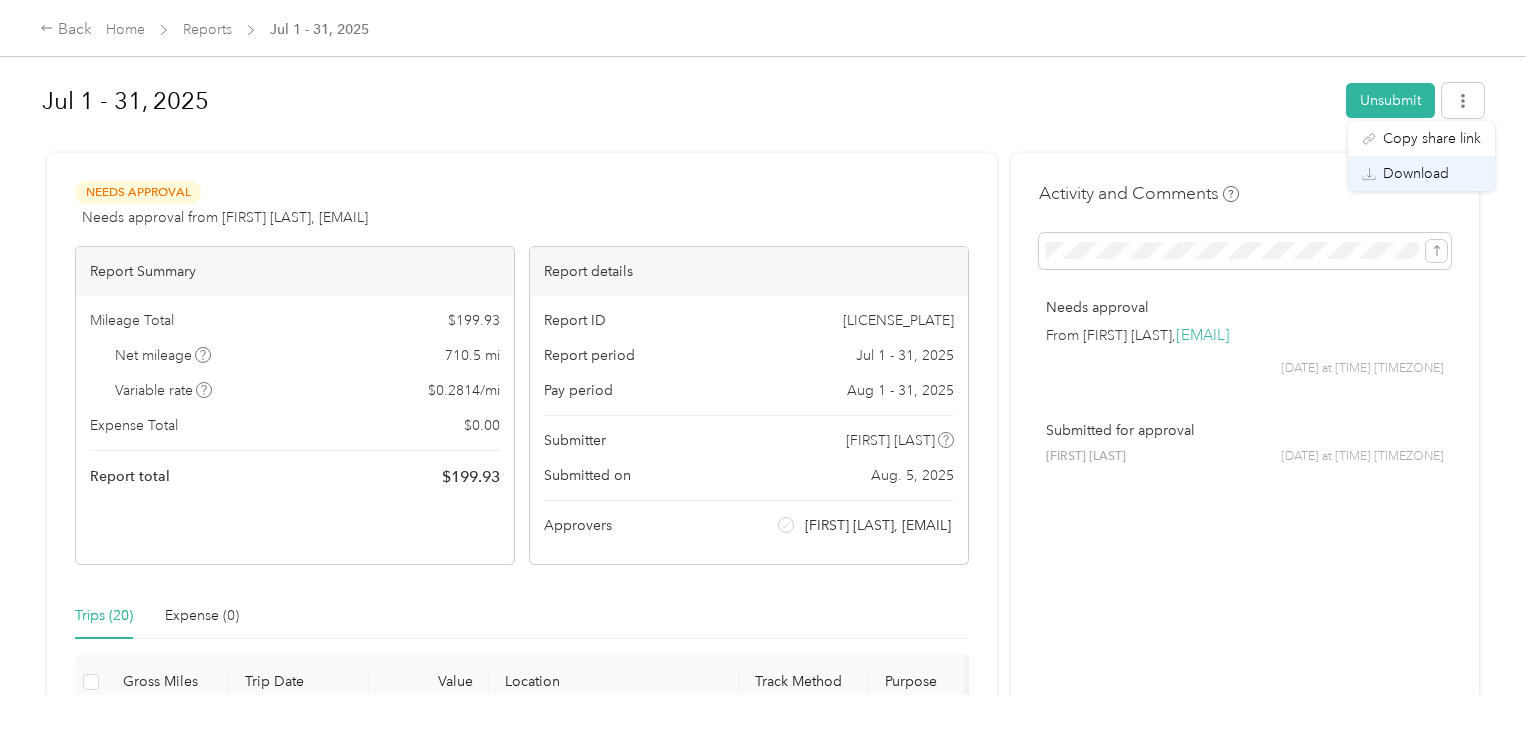 click on "Download" at bounding box center (1421, 173) 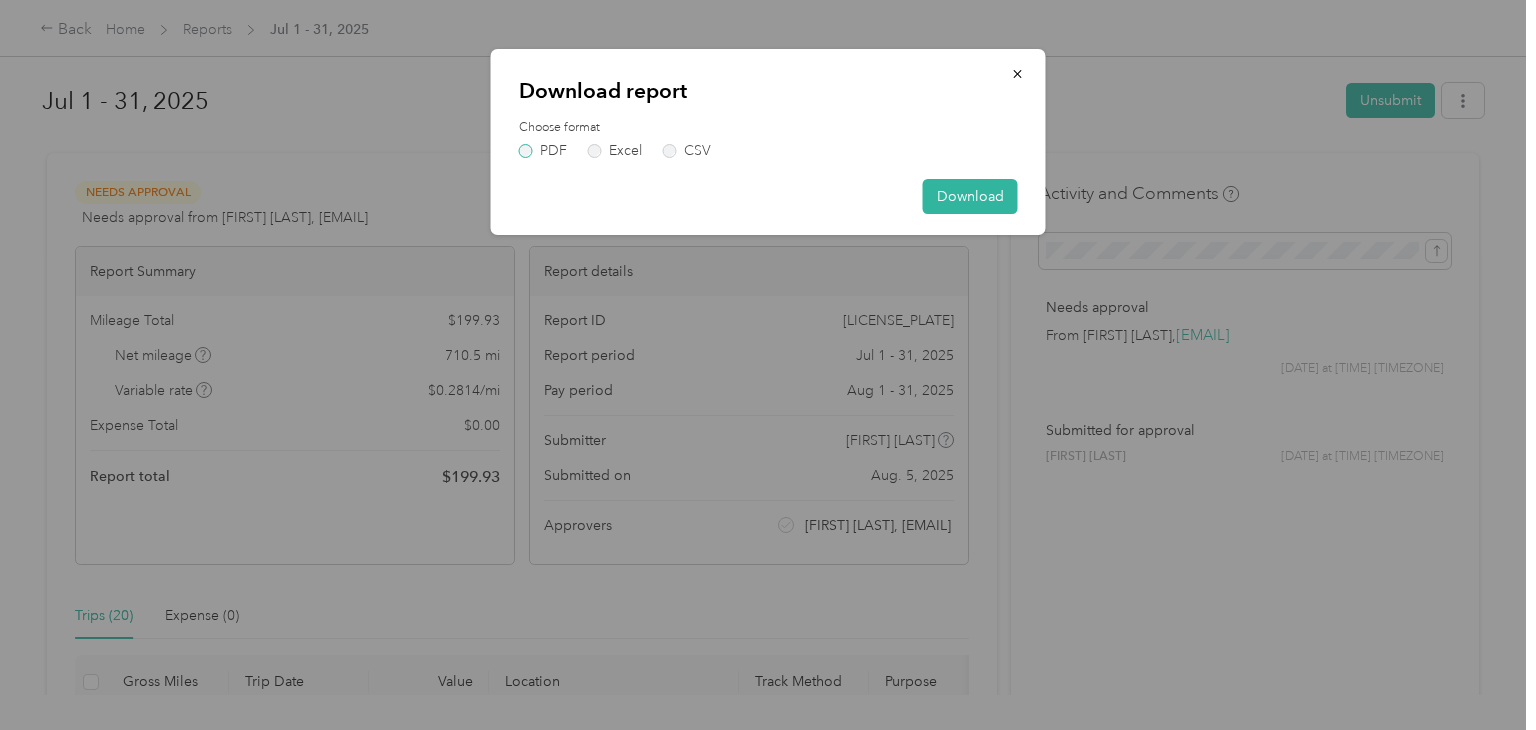 click on "PDF" at bounding box center [543, 151] 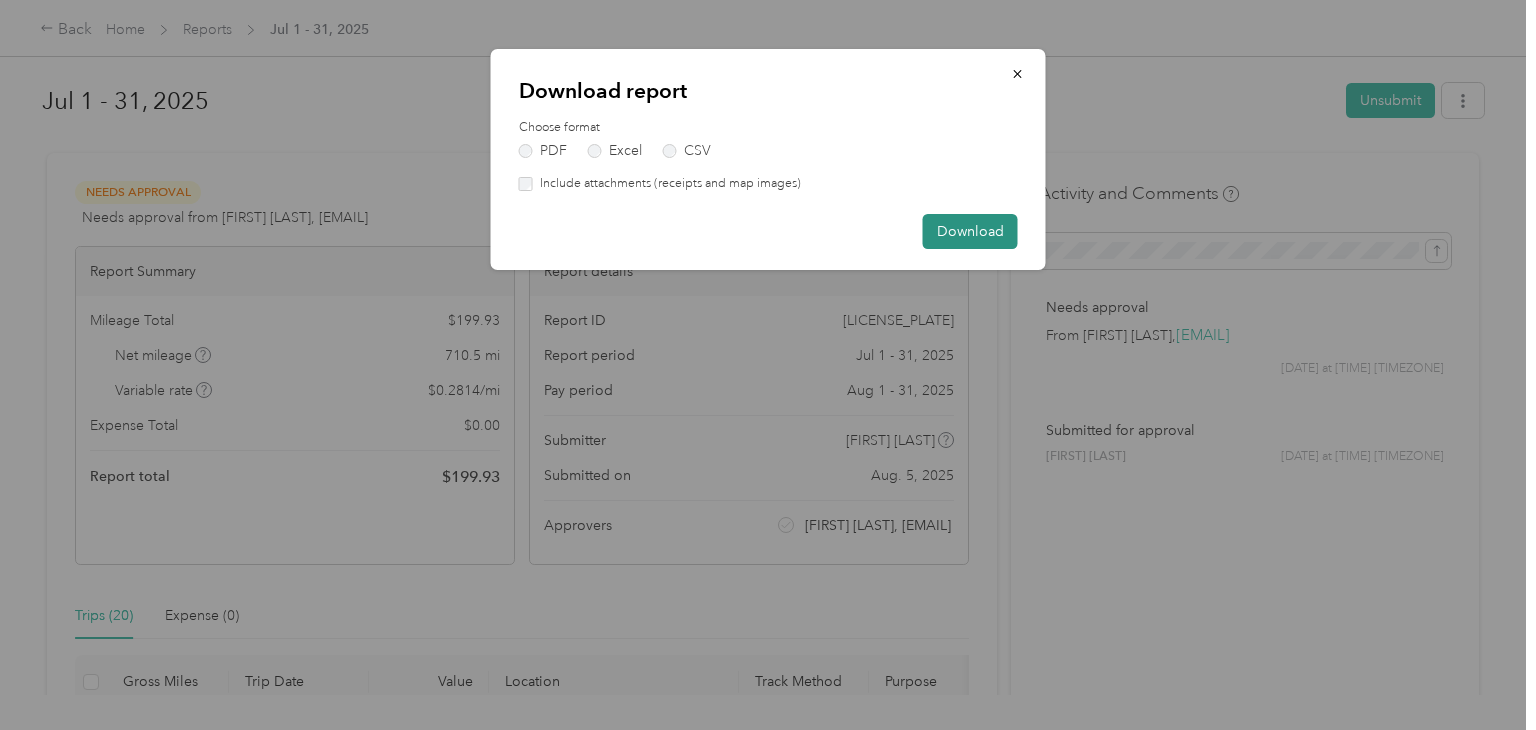 click on "Download" at bounding box center (970, 231) 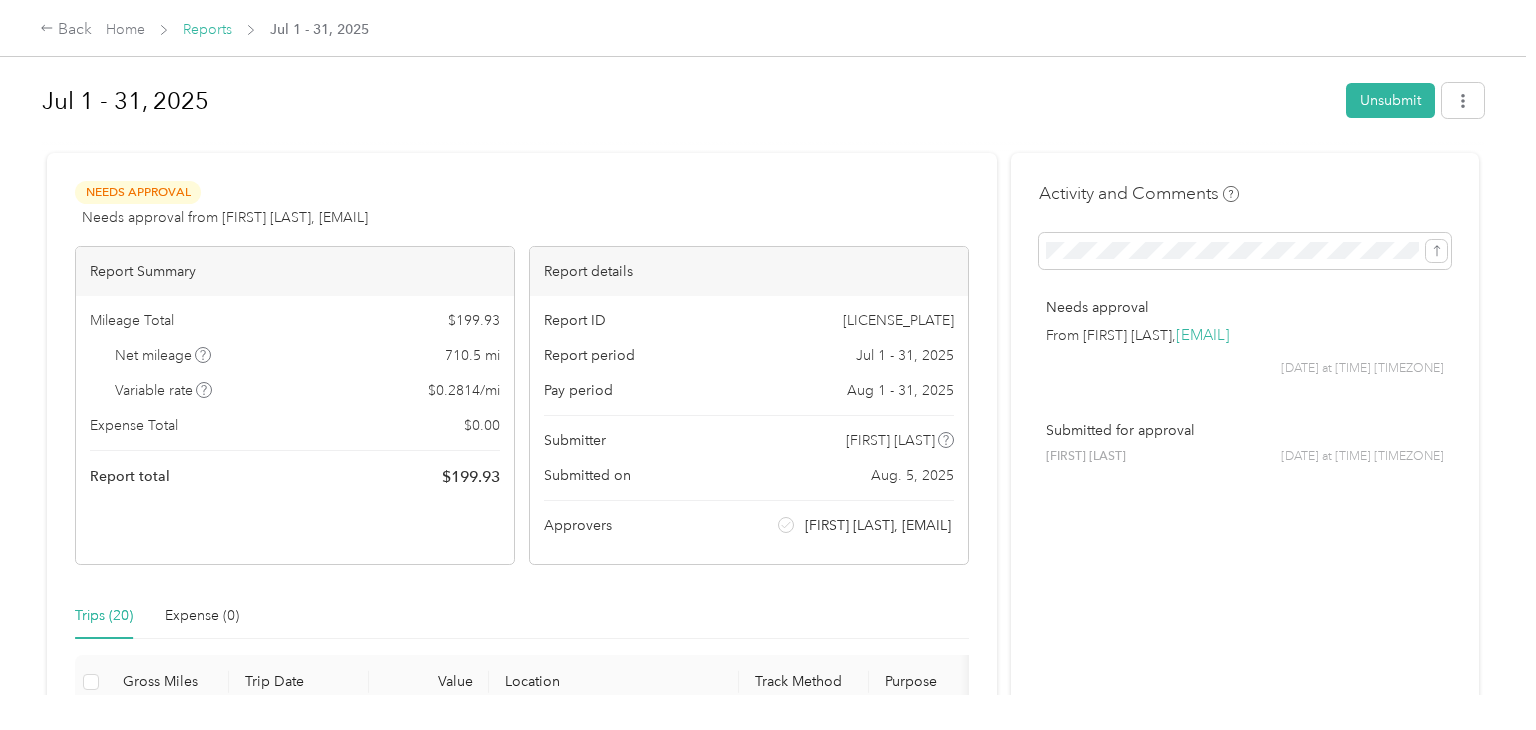 click on "Reports" at bounding box center (207, 29) 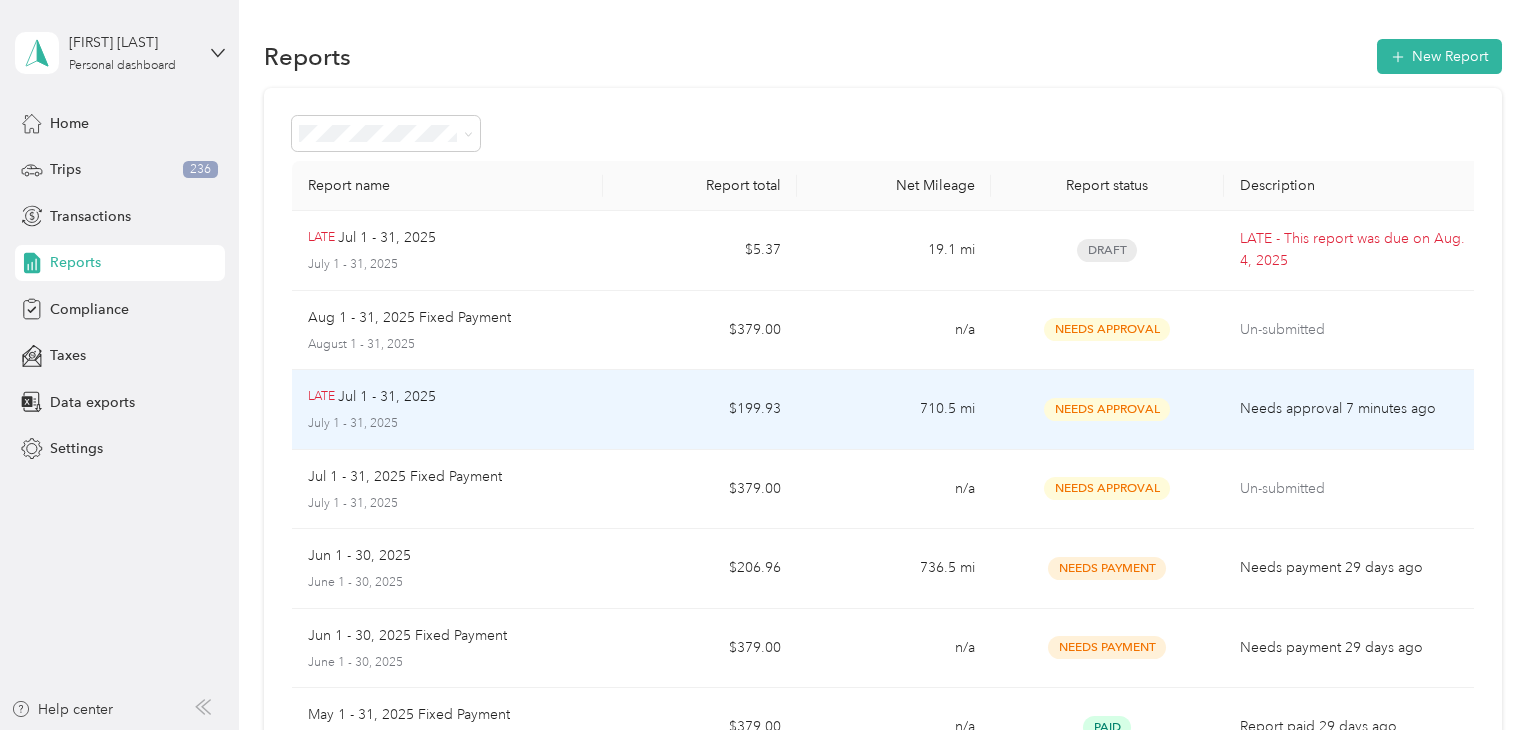 click on "Jul 1 - 31, 2025" at bounding box center [387, 397] 